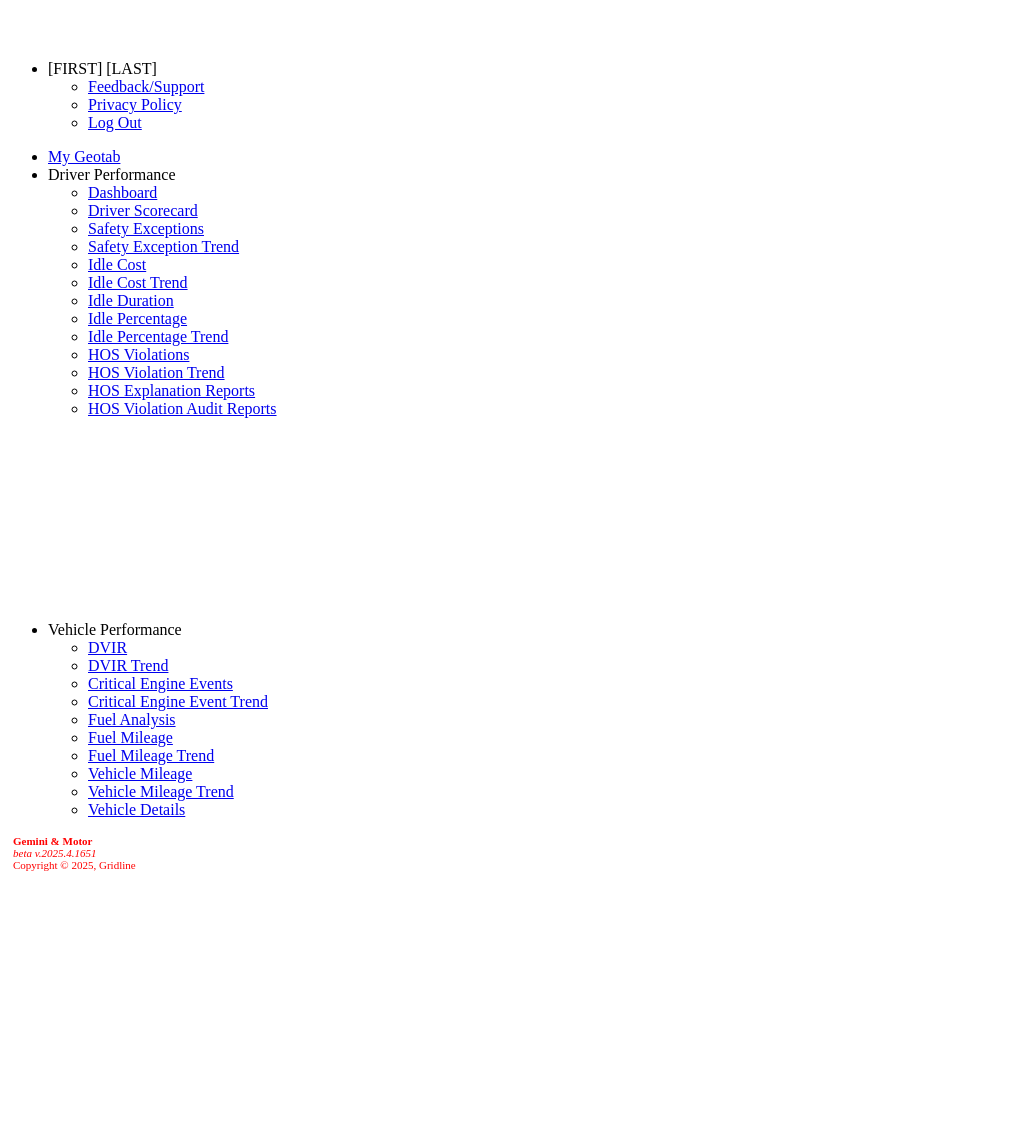 scroll, scrollTop: 0, scrollLeft: 0, axis: both 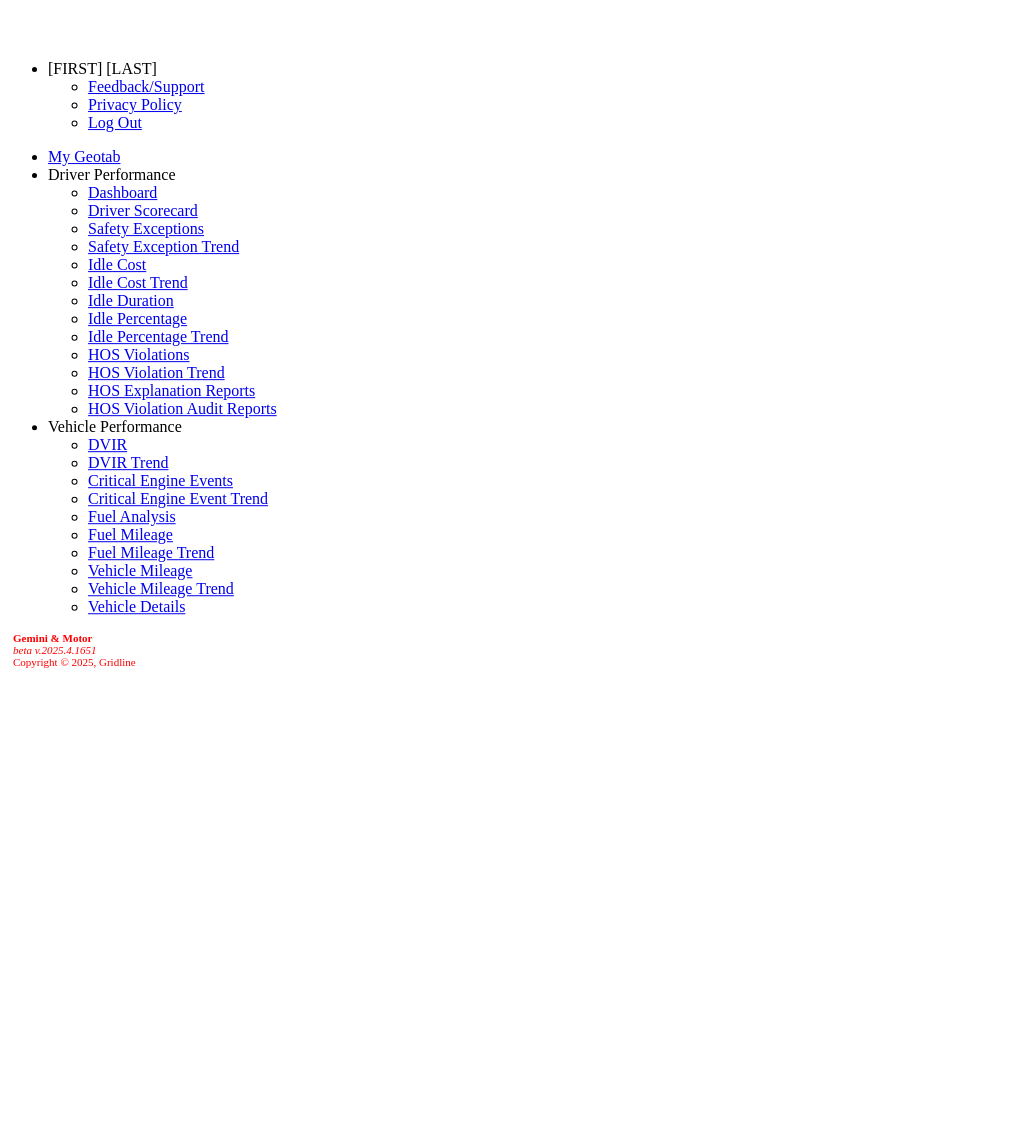 select on "******" 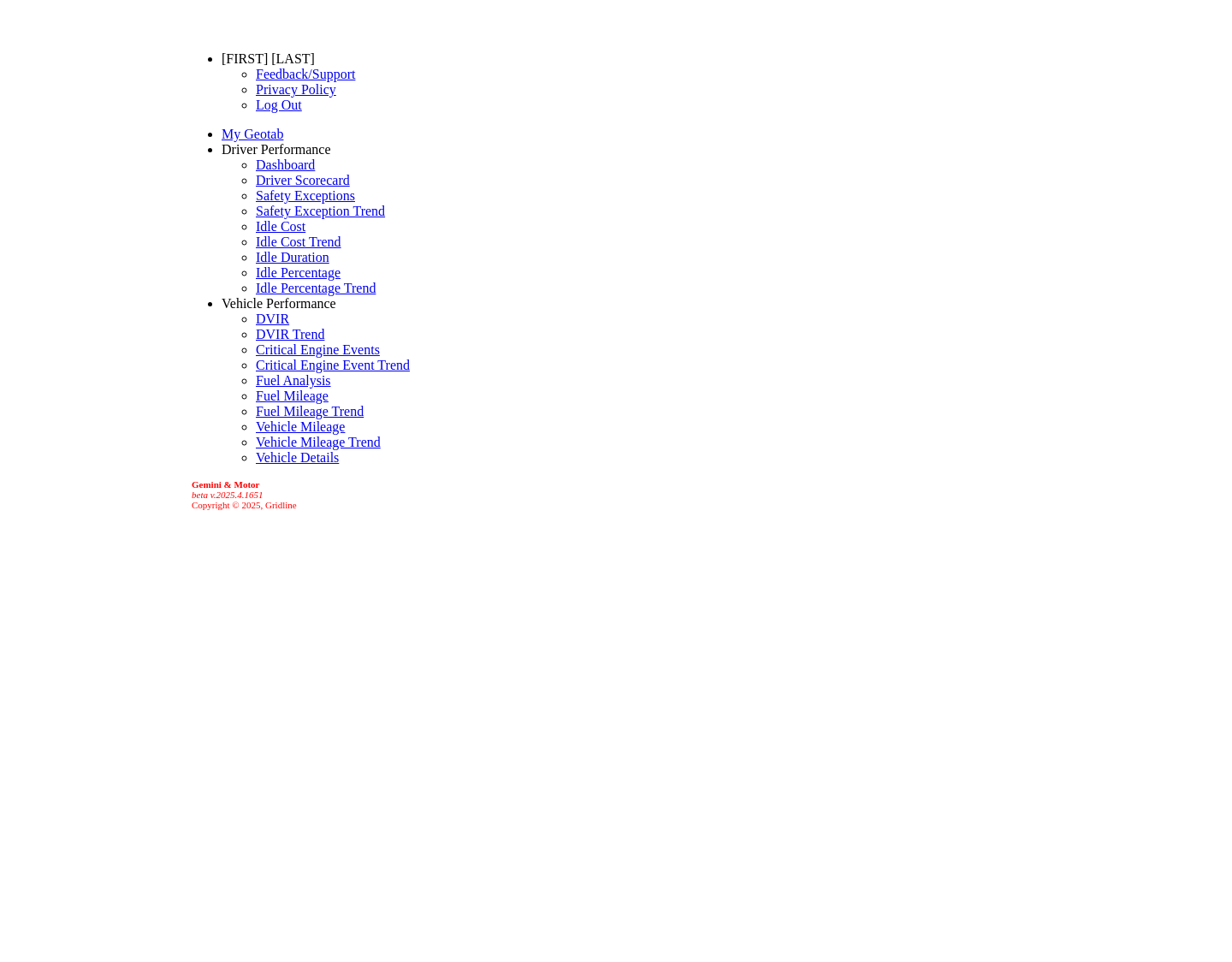 scroll, scrollTop: 0, scrollLeft: 0, axis: both 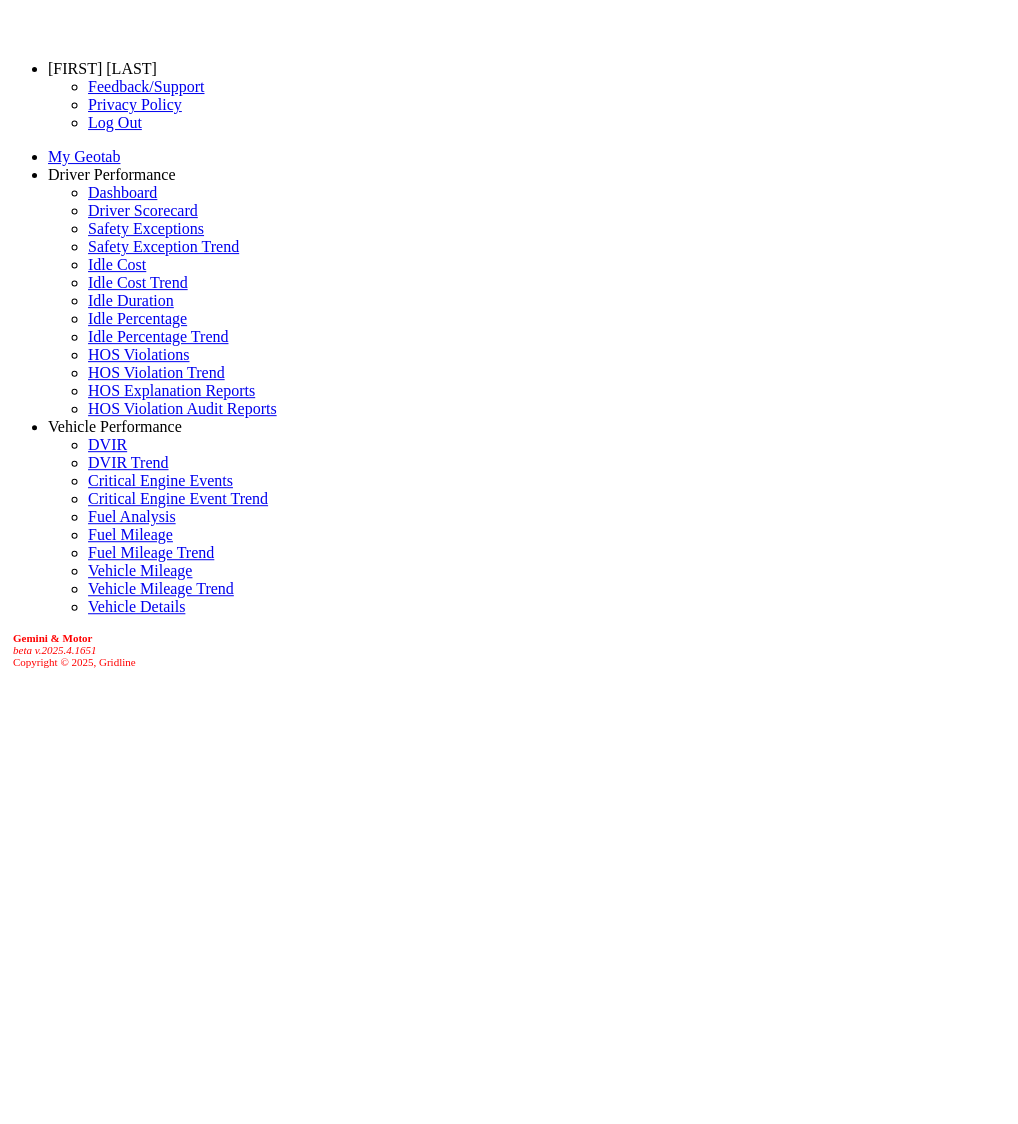 click on "Location" at bounding box center (79, 1408) 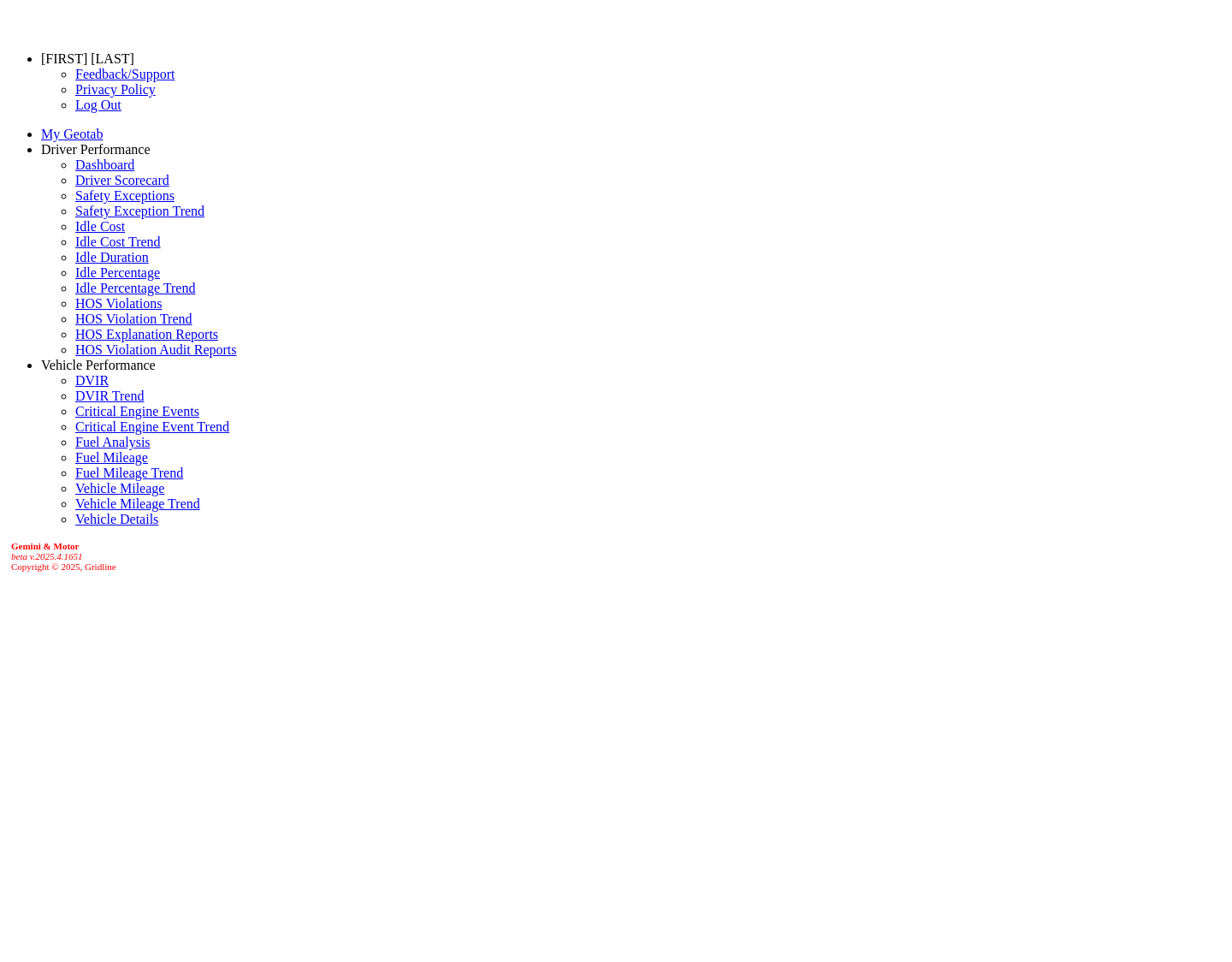 type on "**********" 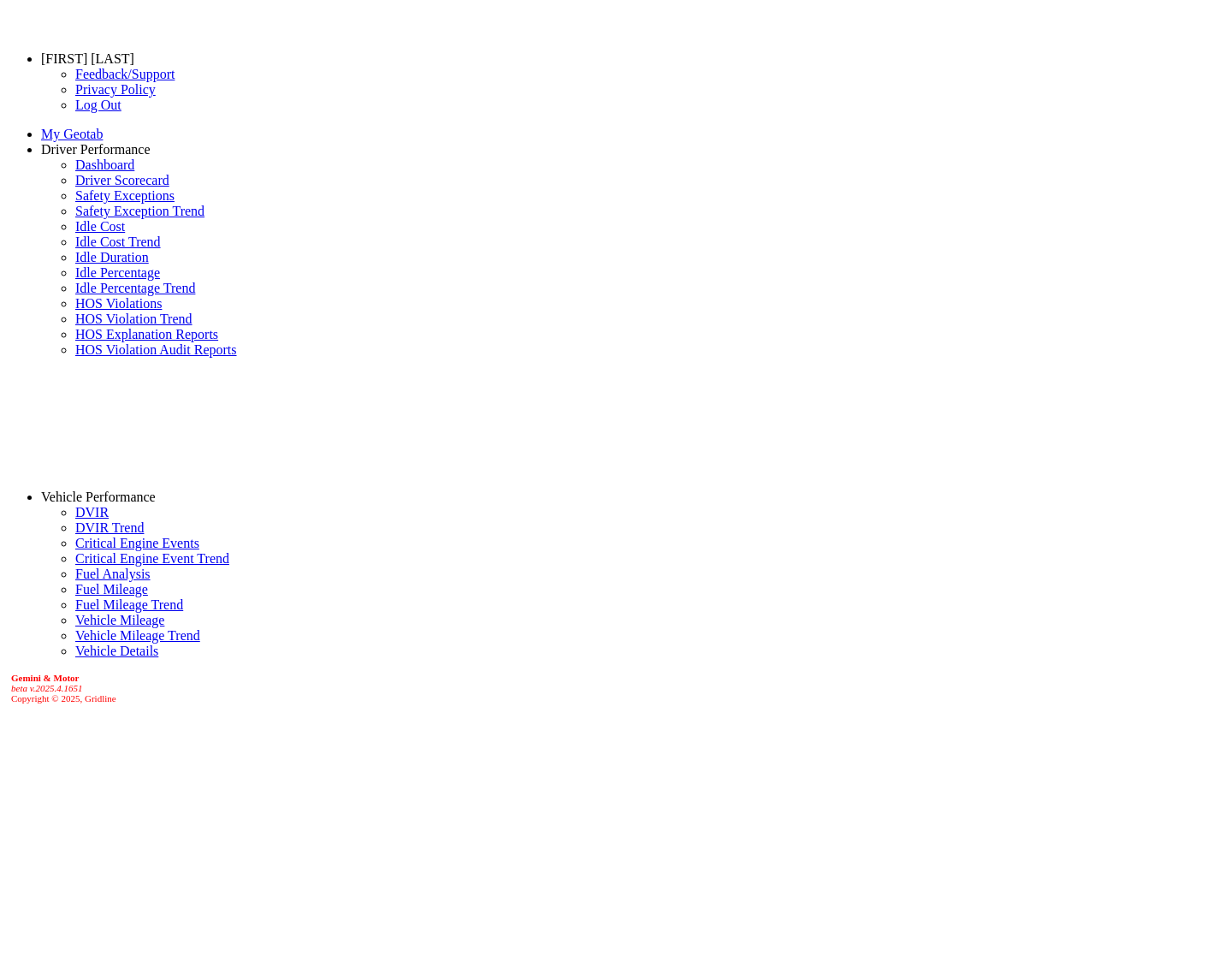 scroll, scrollTop: 0, scrollLeft: 0, axis: both 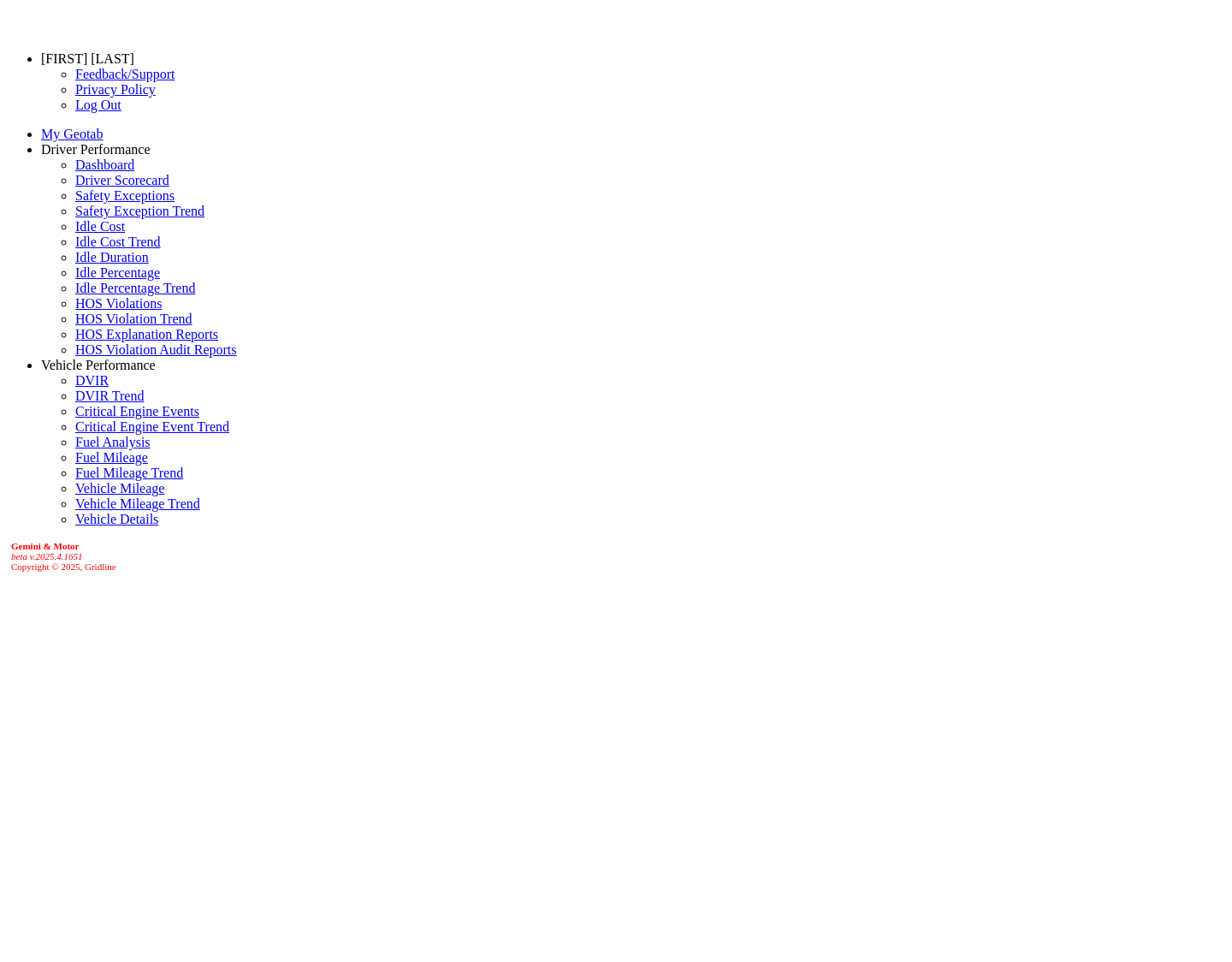 select on "******" 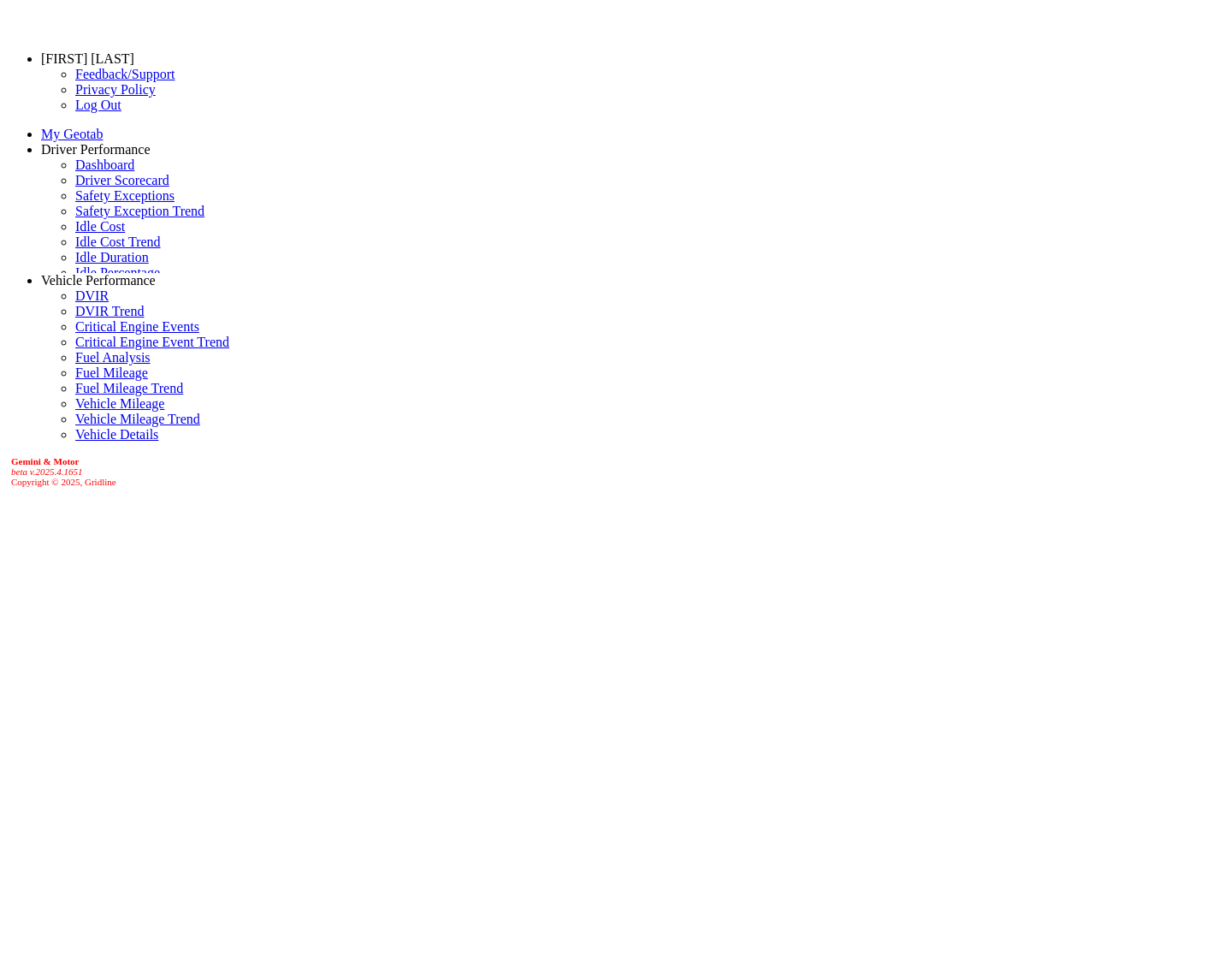 scroll, scrollTop: 0, scrollLeft: 0, axis: both 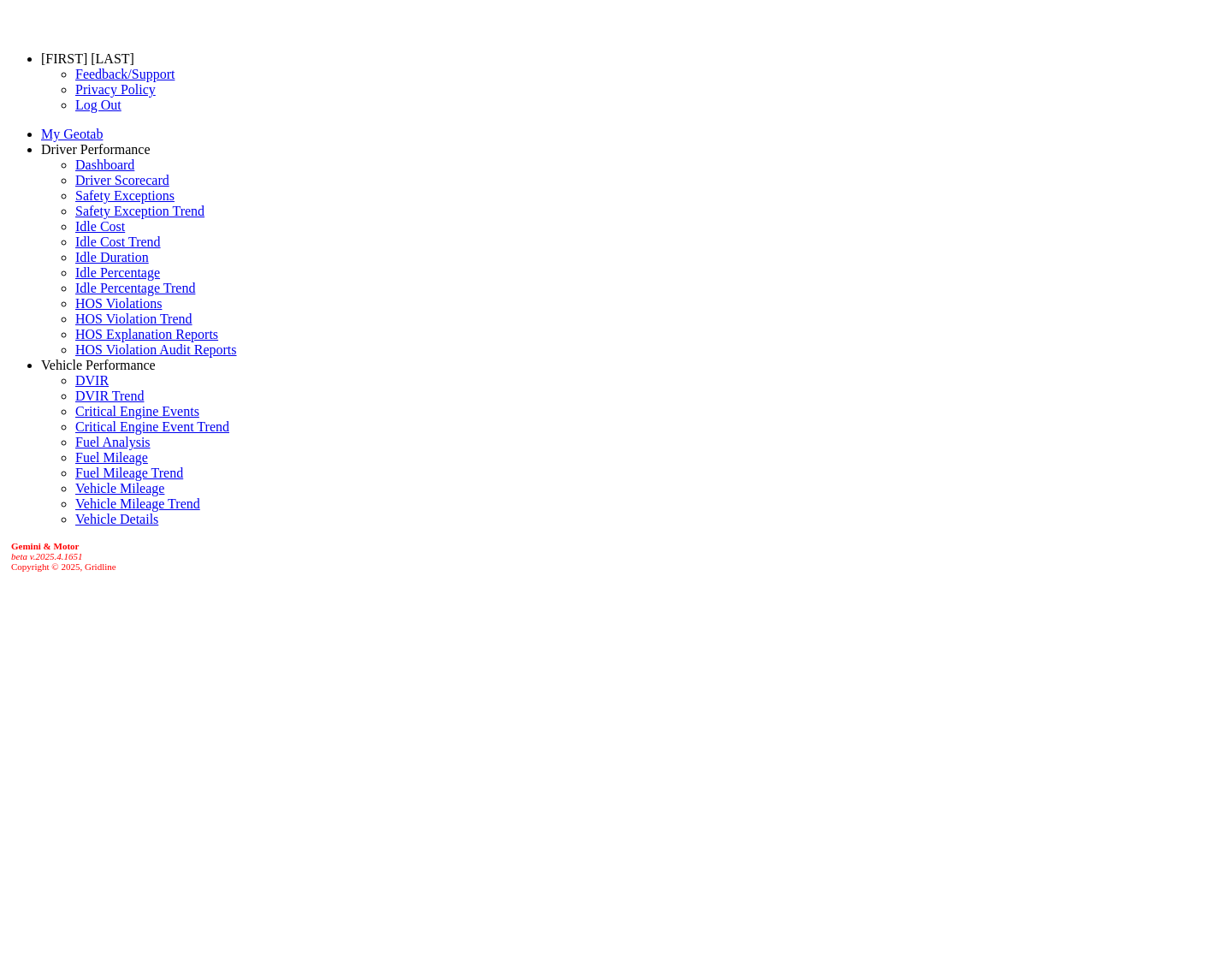click at bounding box center (192, 1227) 